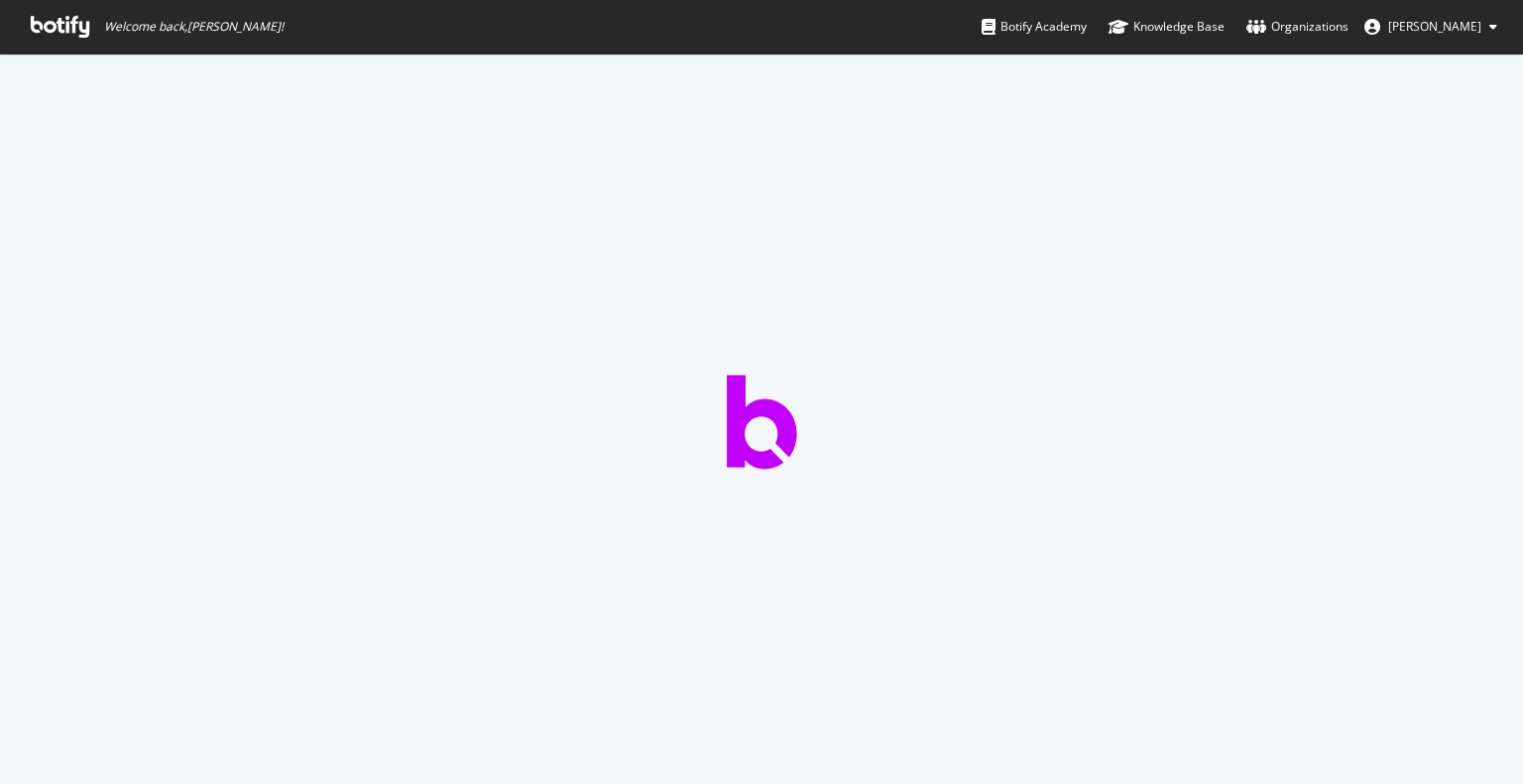 scroll, scrollTop: 0, scrollLeft: 0, axis: both 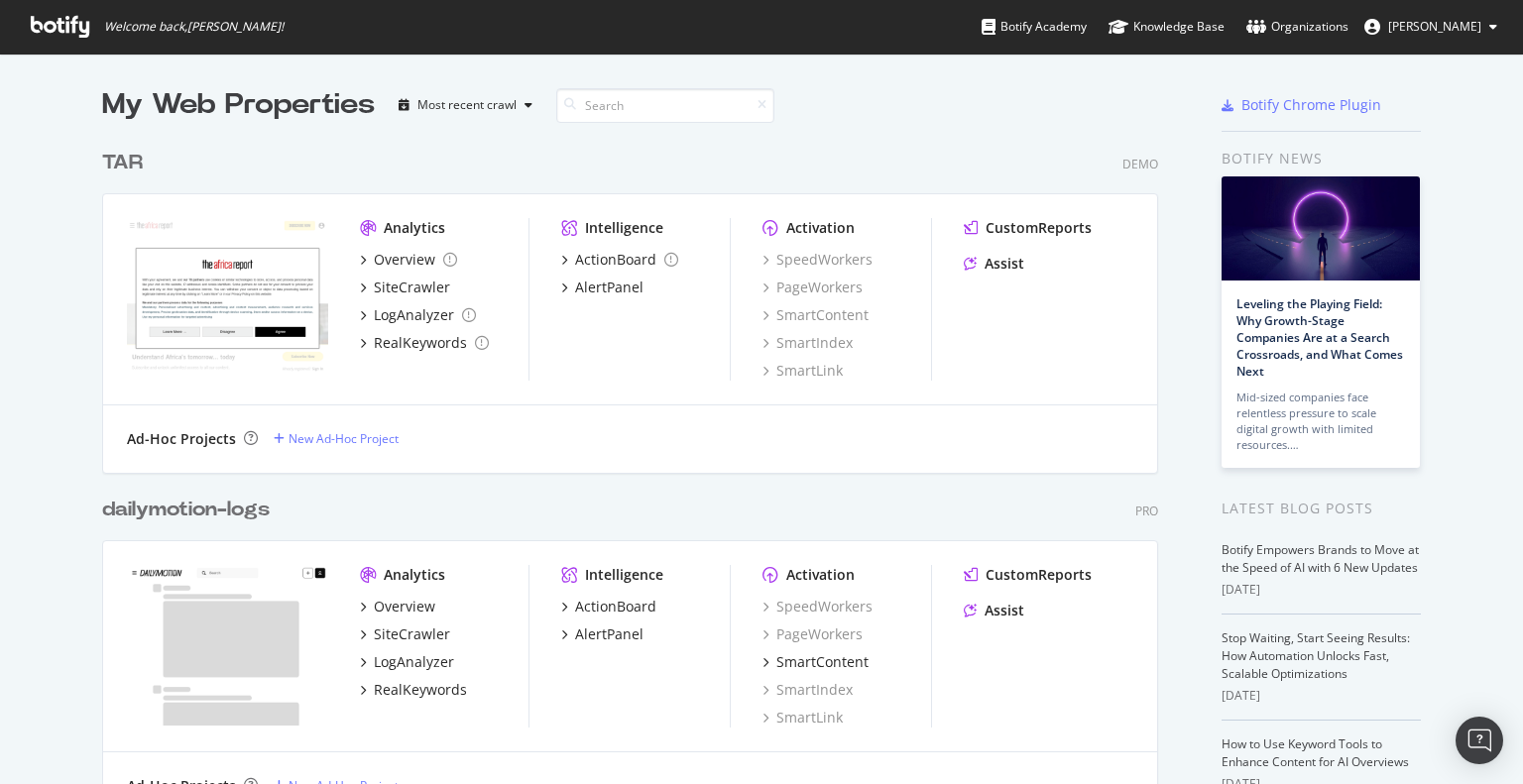 click on "TAR" at bounding box center [122, 163] 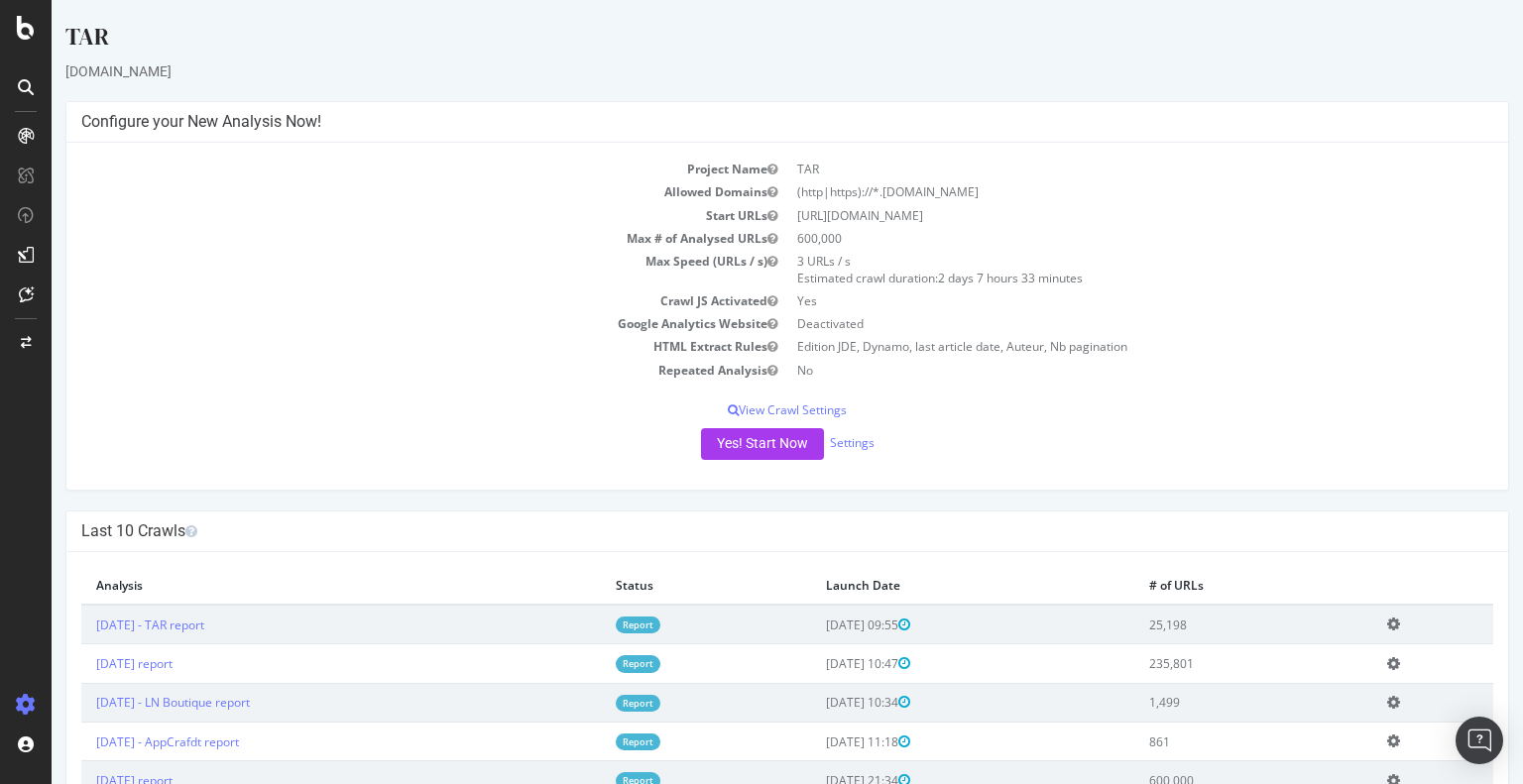 scroll, scrollTop: 0, scrollLeft: 0, axis: both 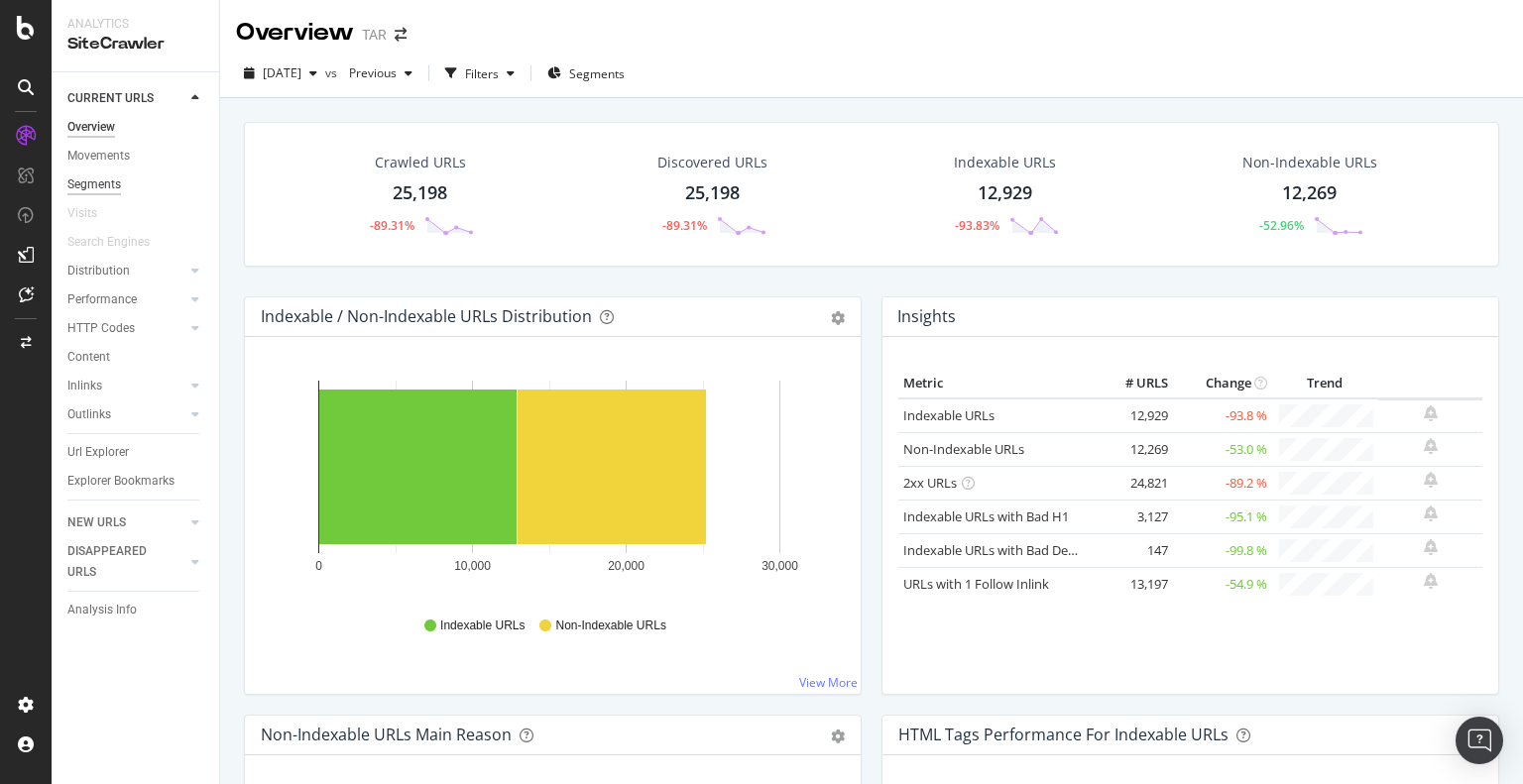 click on "Segments" at bounding box center (94, 184) 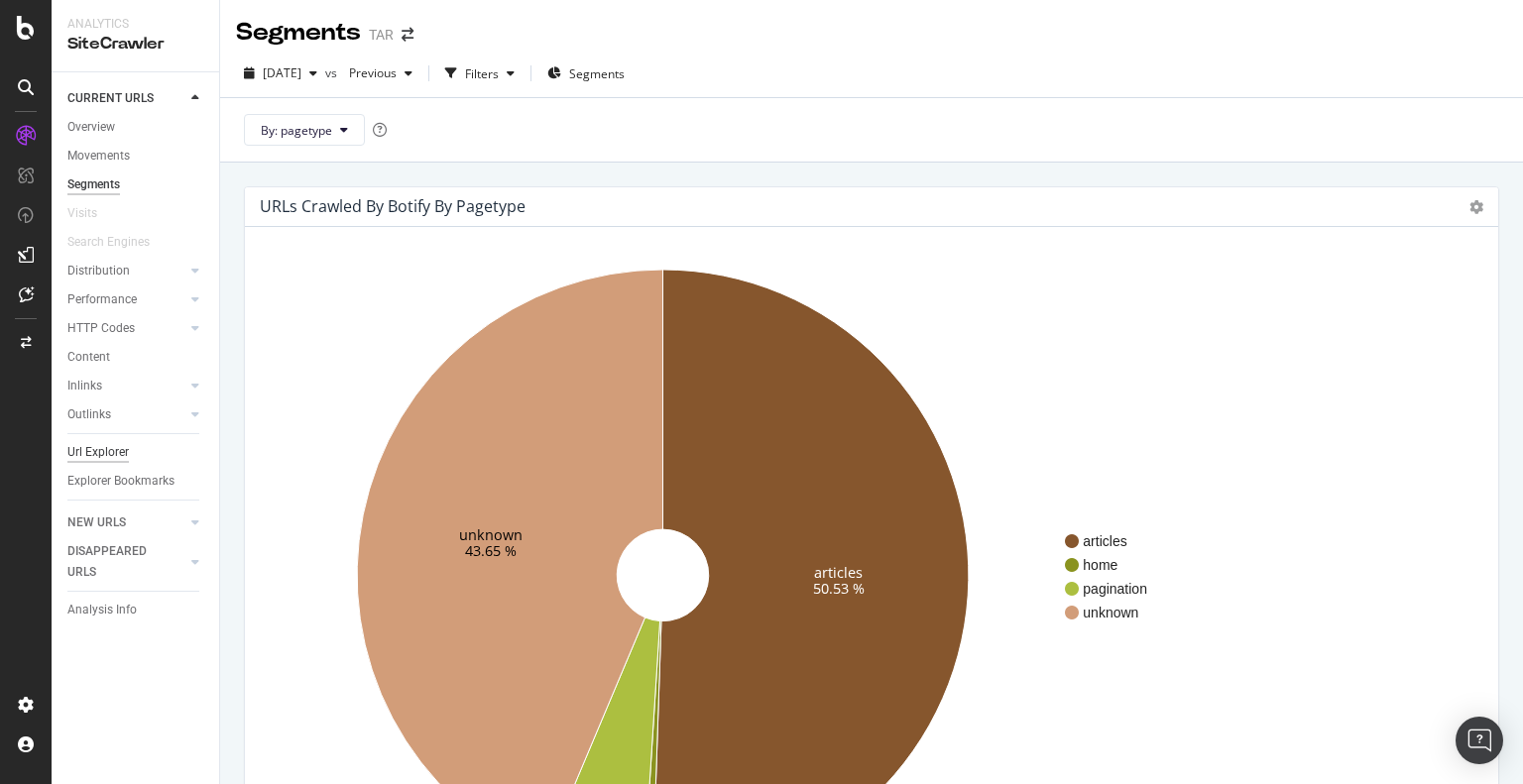 click on "Url Explorer" at bounding box center (98, 452) 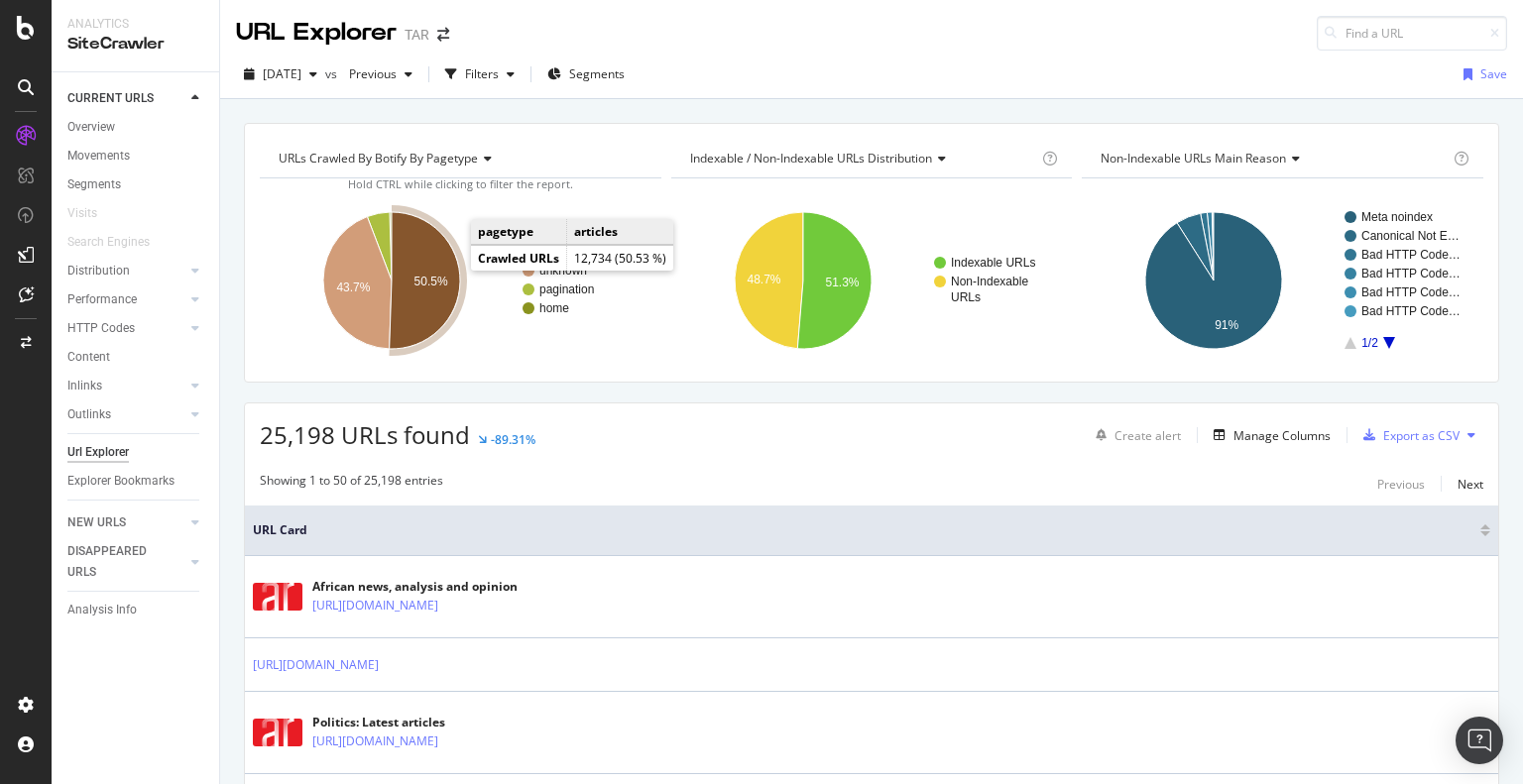 click on "50.5%" 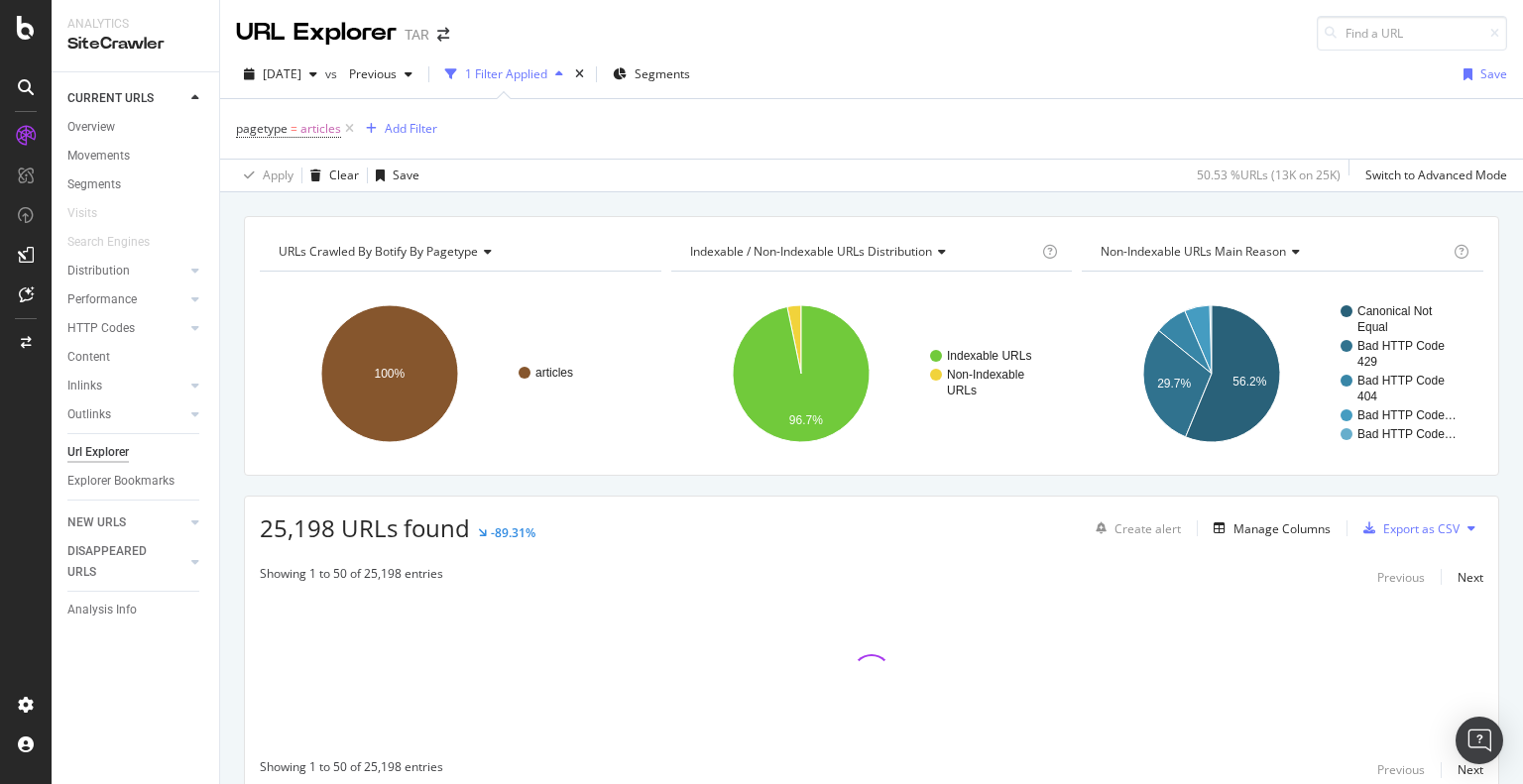 scroll, scrollTop: 76, scrollLeft: 0, axis: vertical 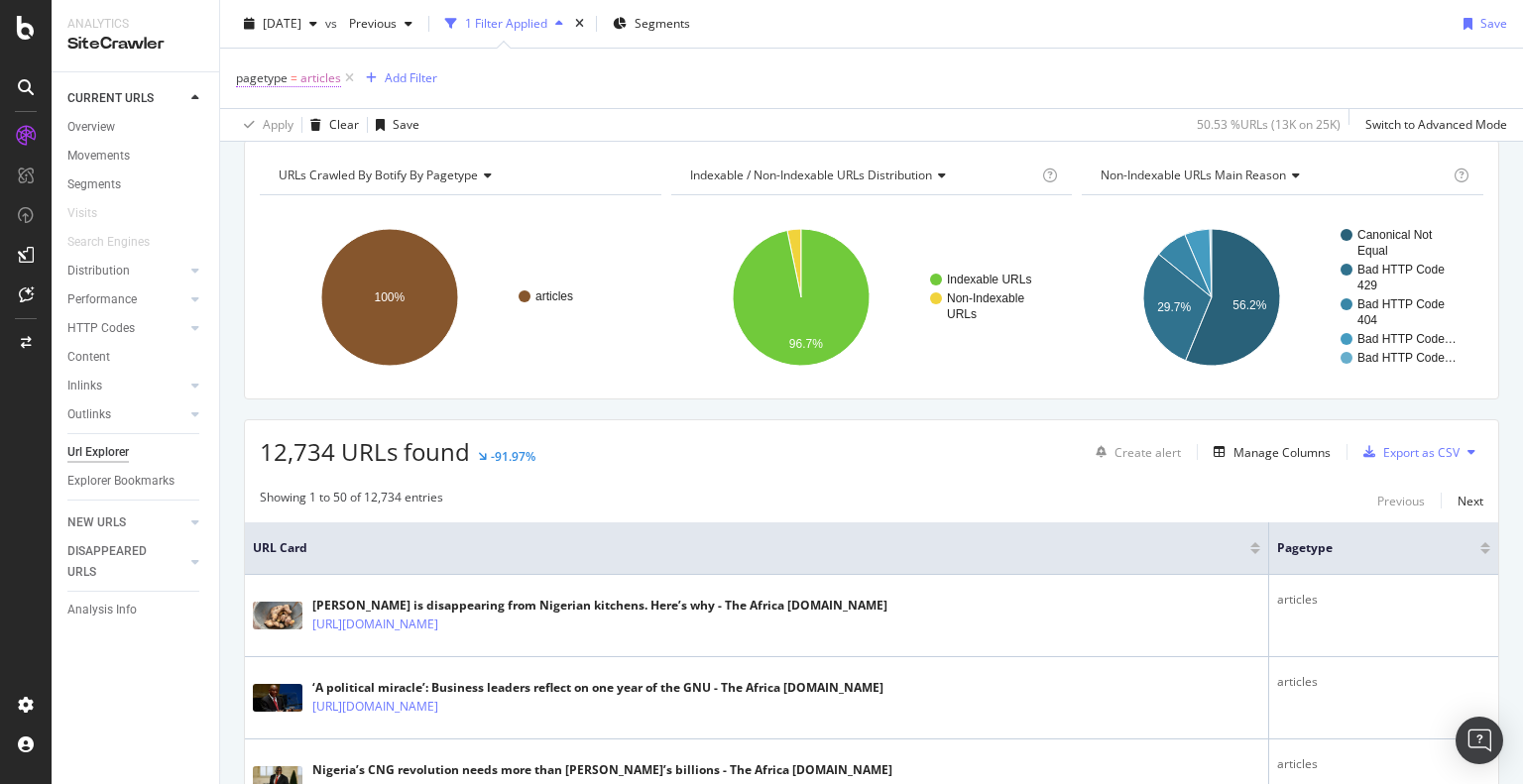 click on "articles" at bounding box center [320, 78] 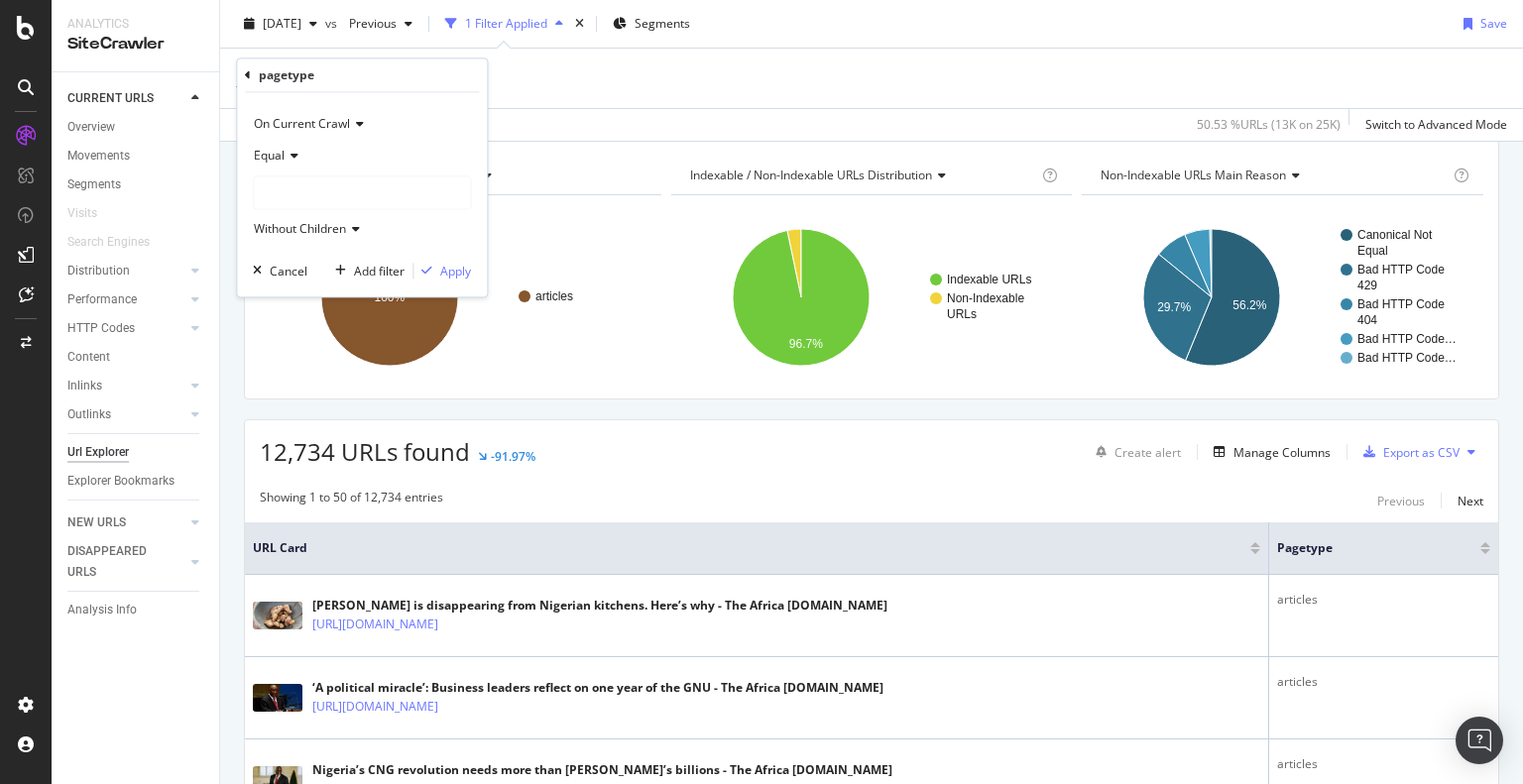 click at bounding box center (292, 157) 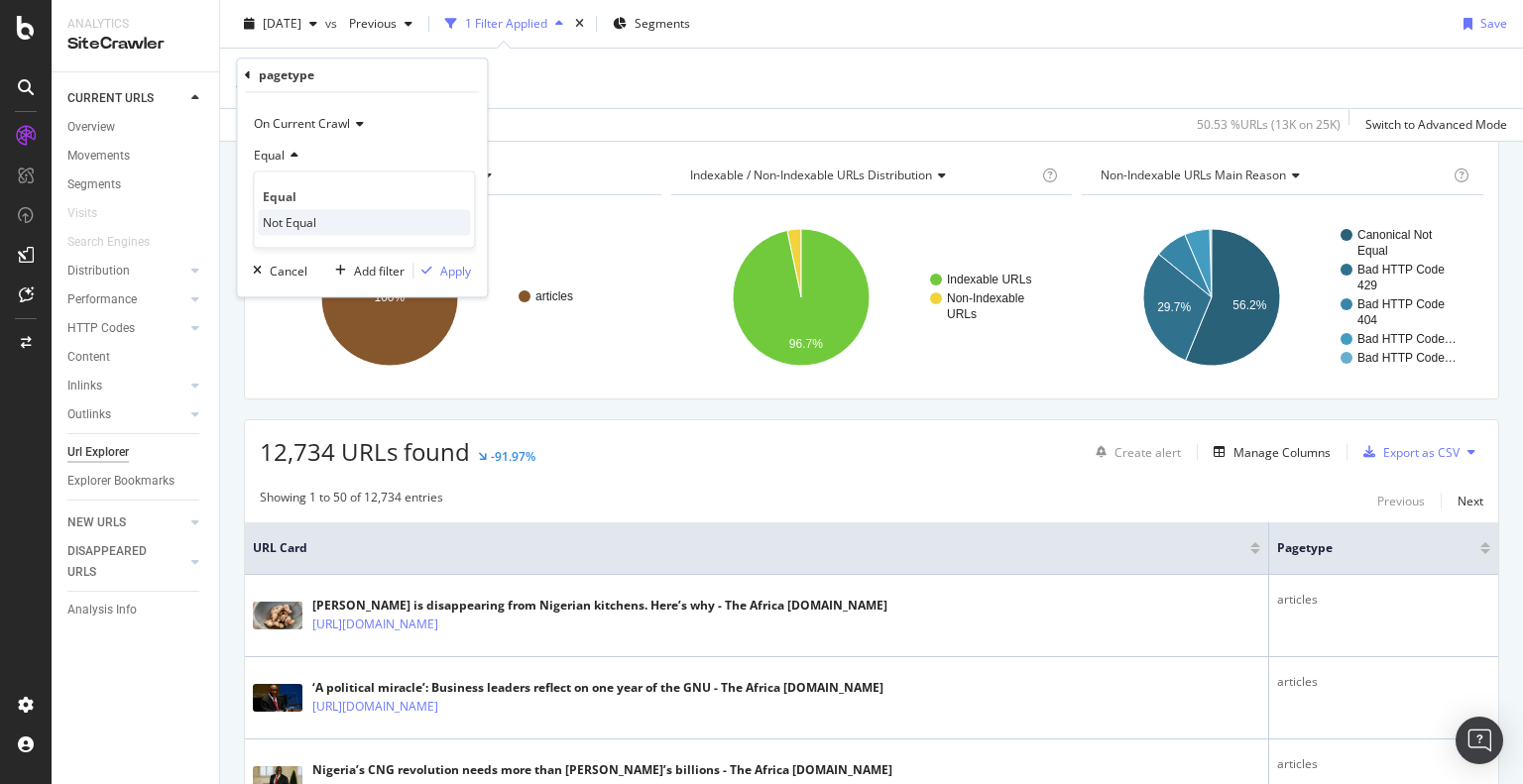 click on "Not Equal" at bounding box center [290, 222] 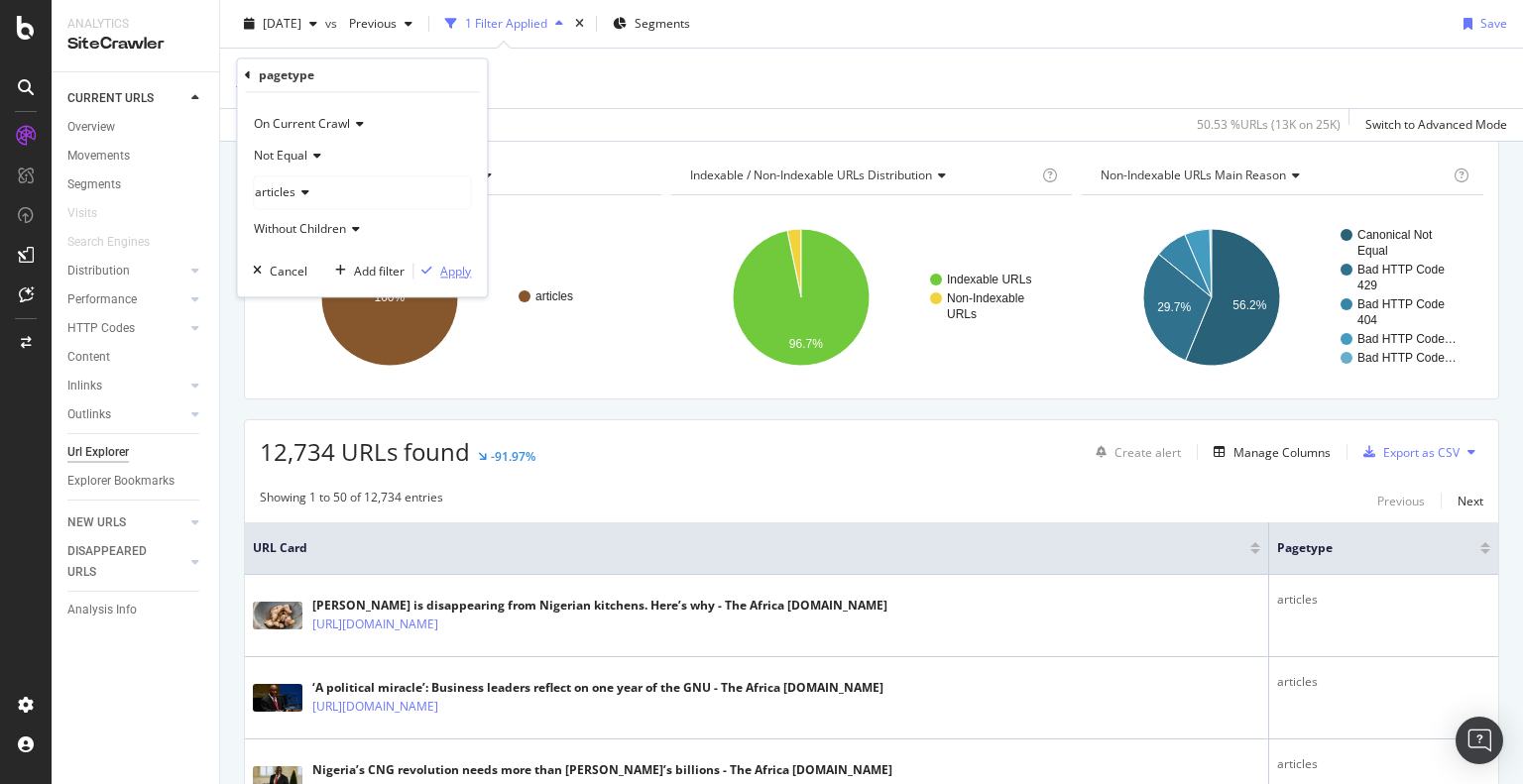 click on "Apply" at bounding box center [455, 271] 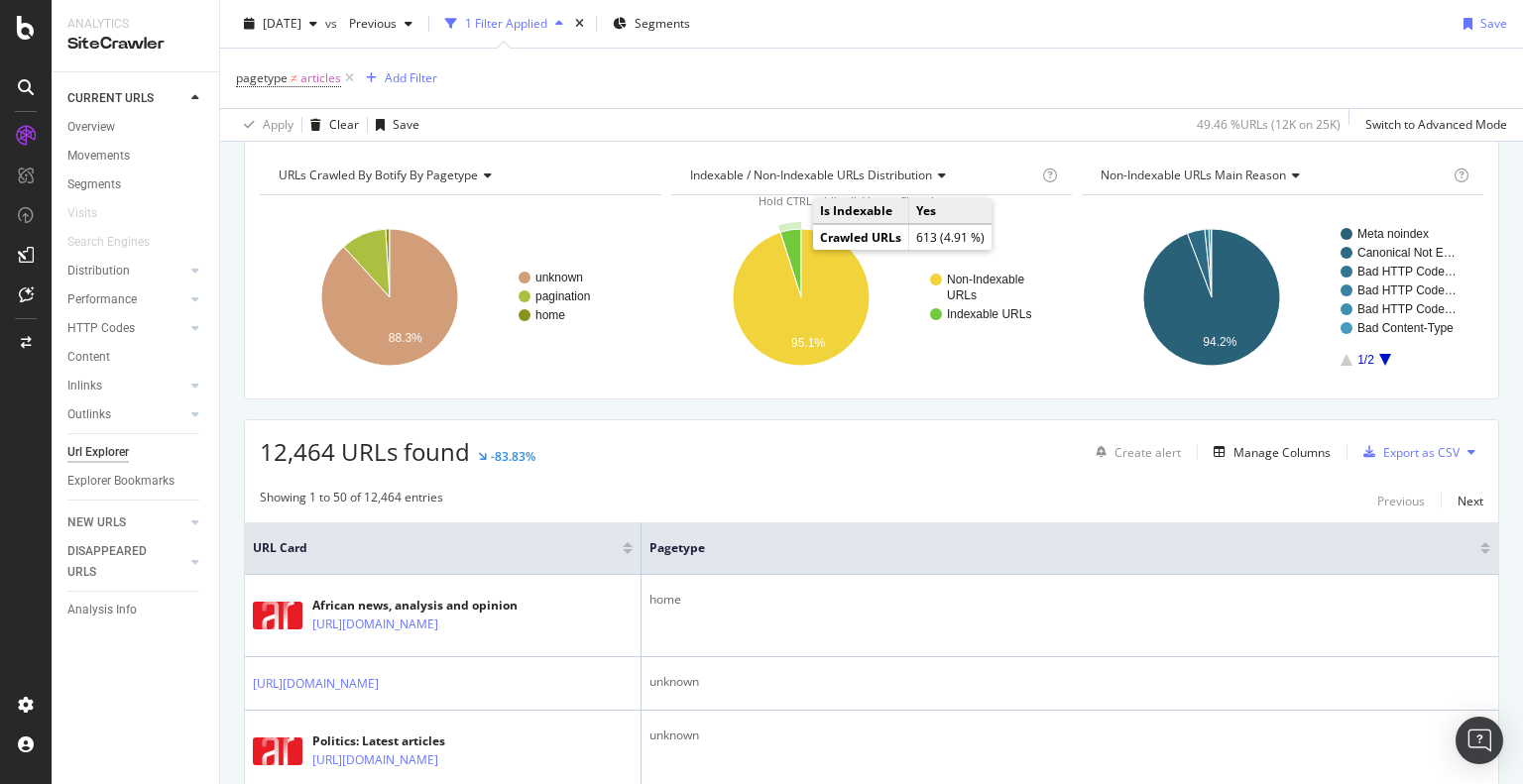 click 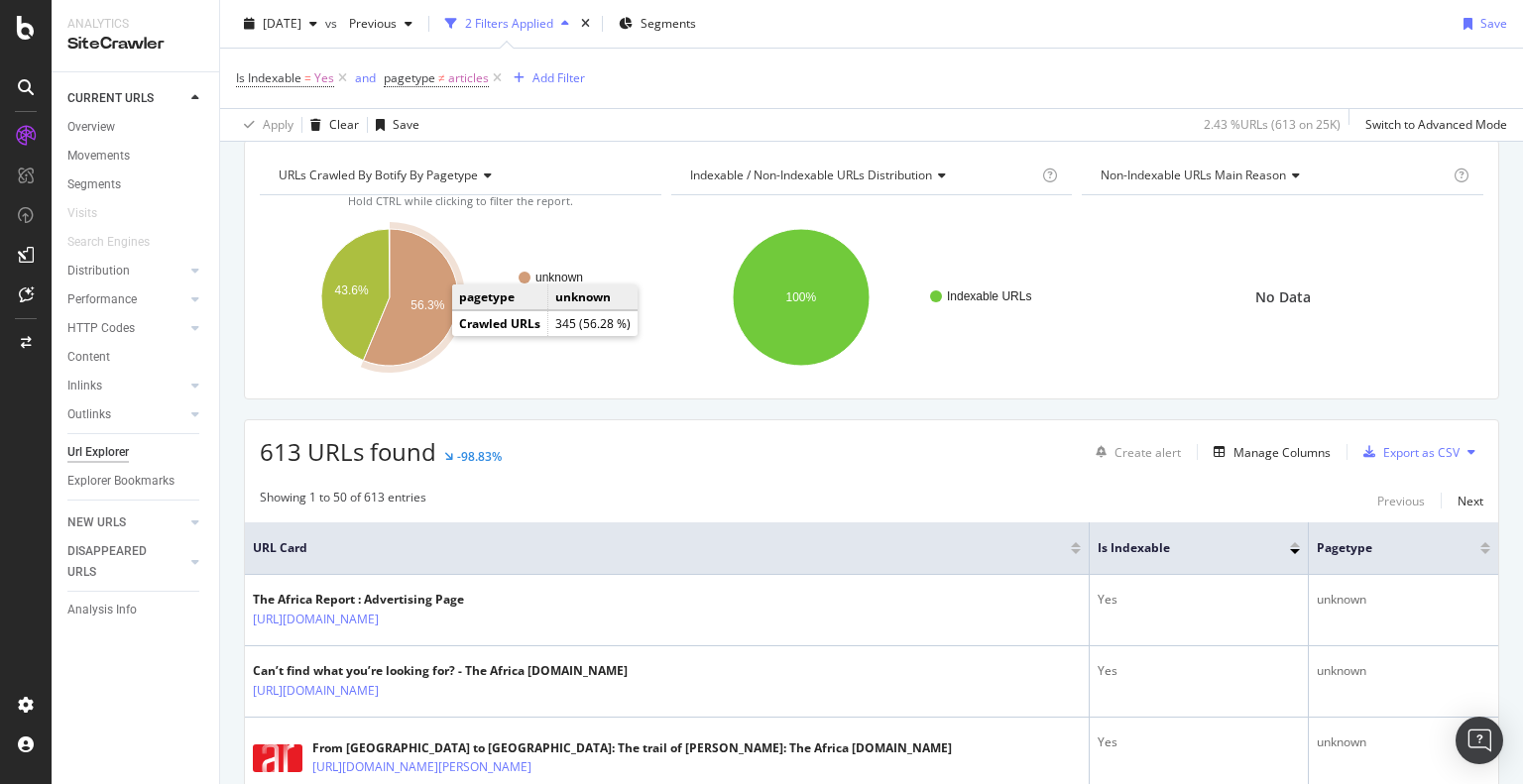 click 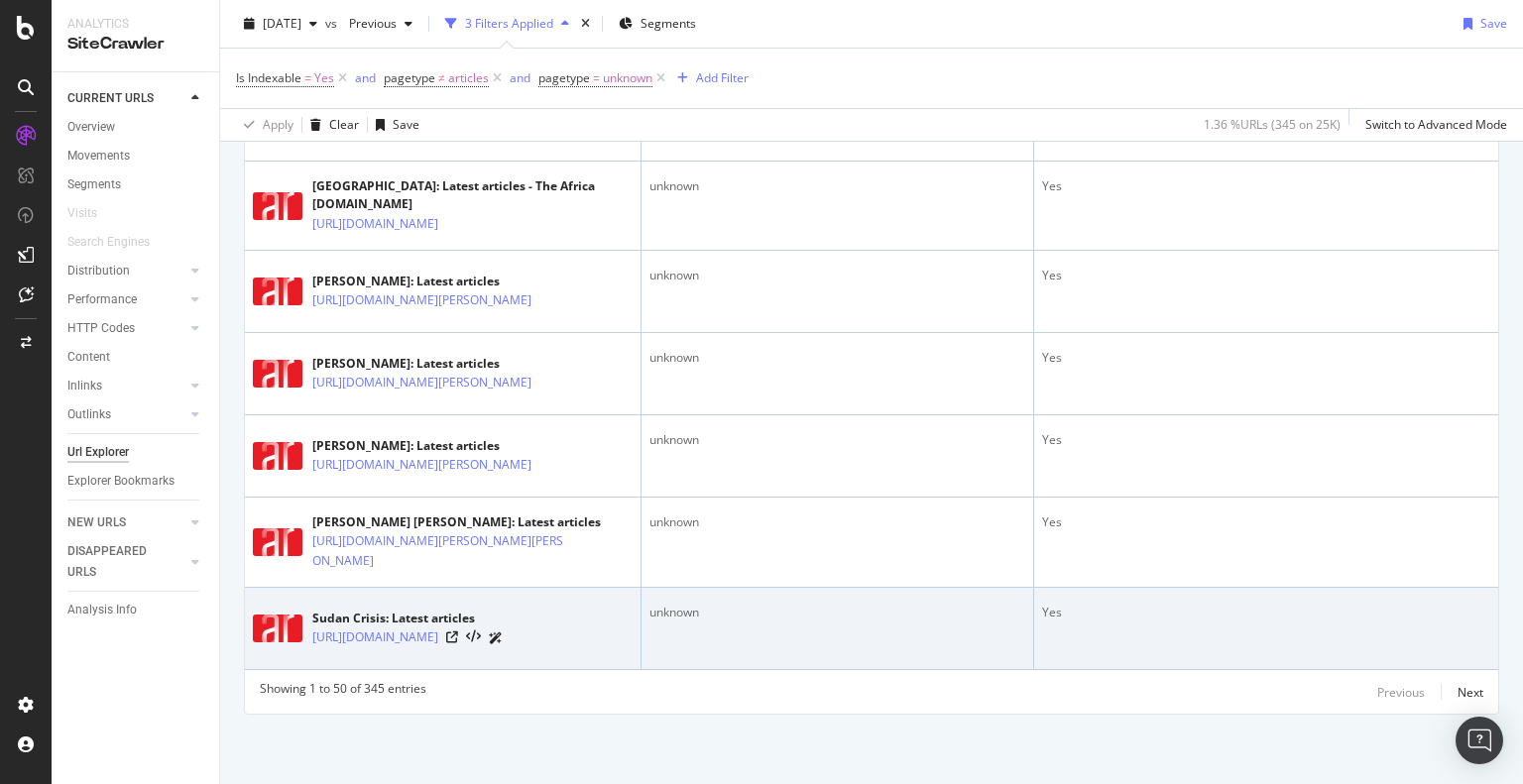 scroll, scrollTop: 4522, scrollLeft: 0, axis: vertical 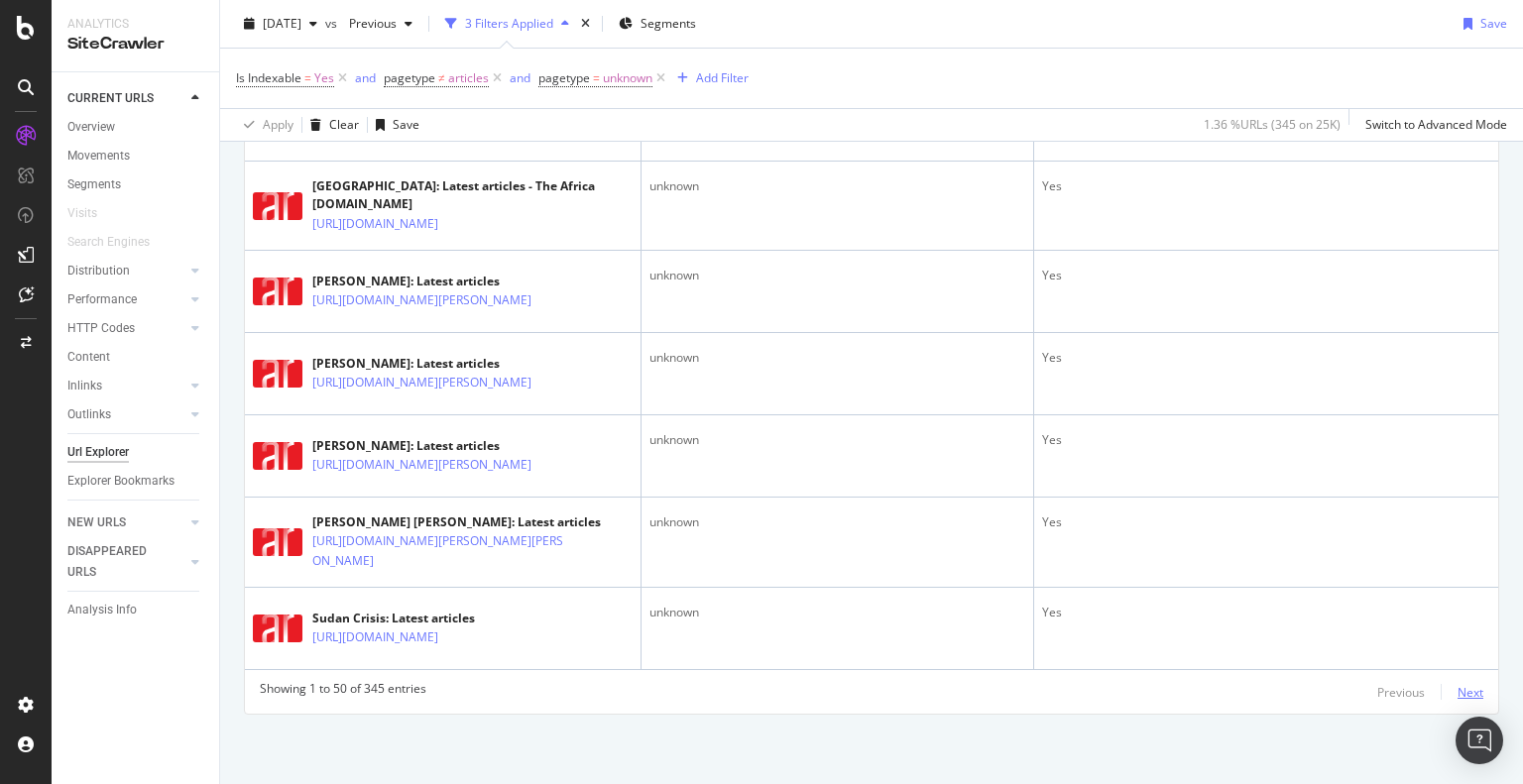 click on "Next" at bounding box center (1470, 692) 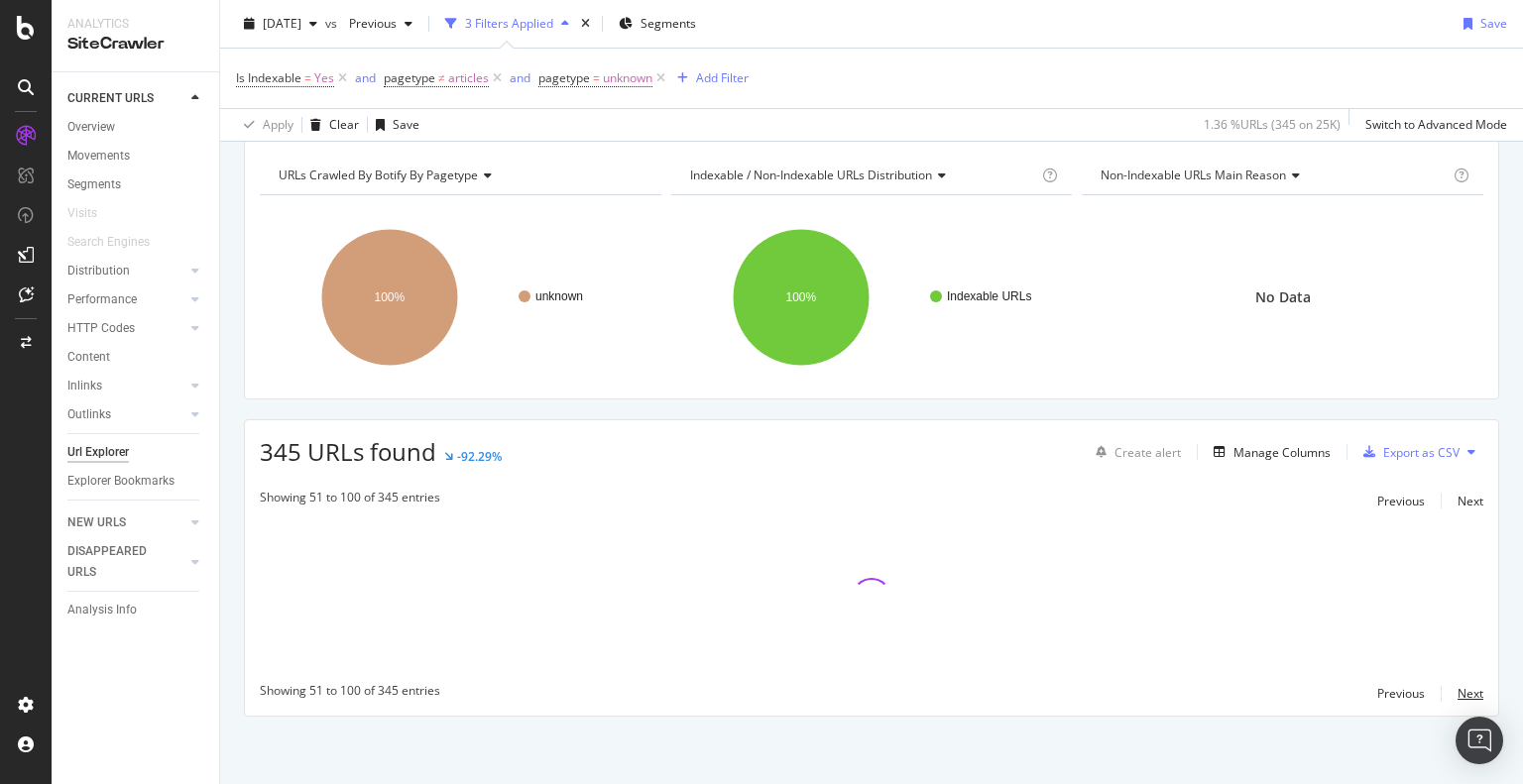 scroll, scrollTop: 4507, scrollLeft: 0, axis: vertical 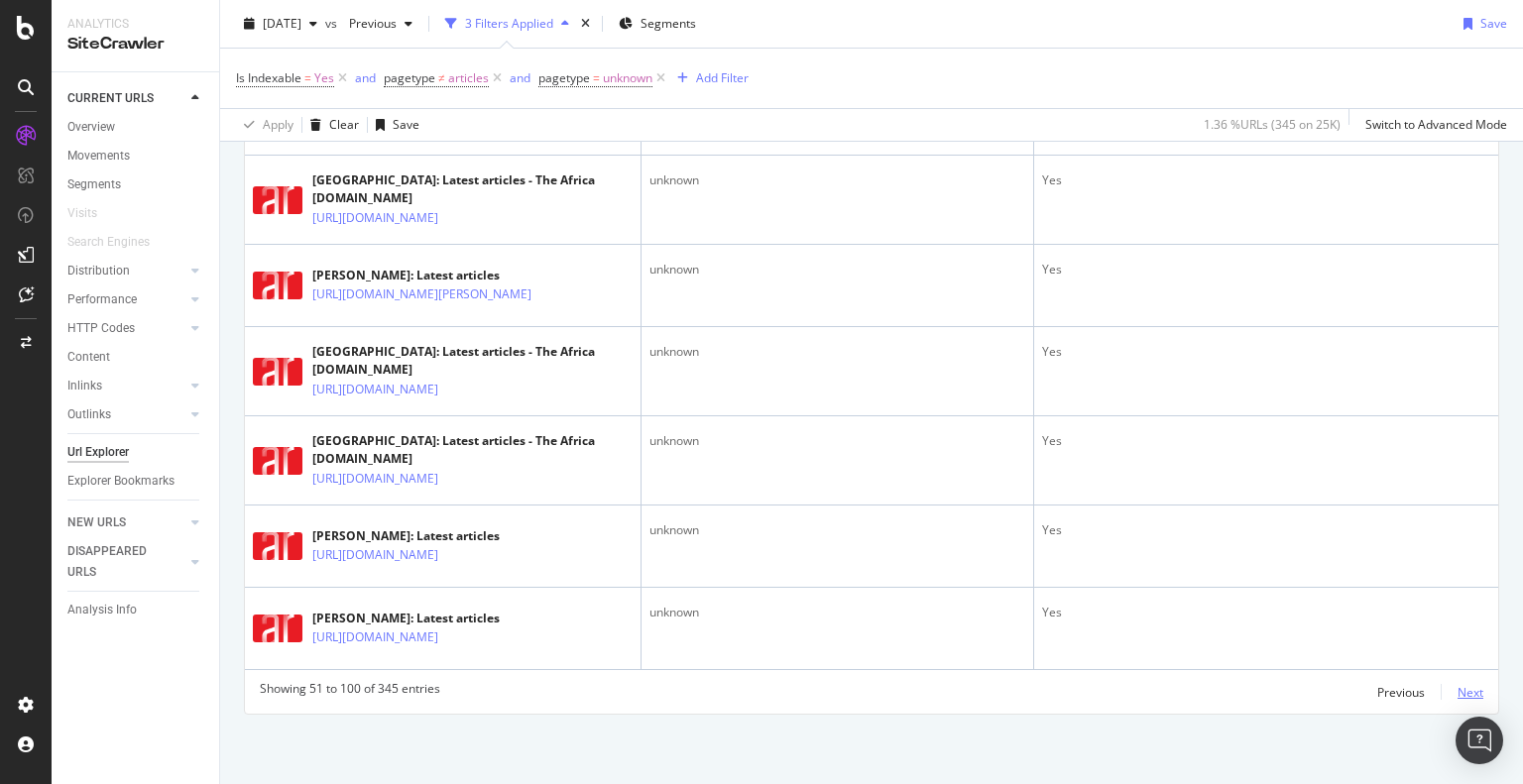 click on "Next" at bounding box center [1470, 692] 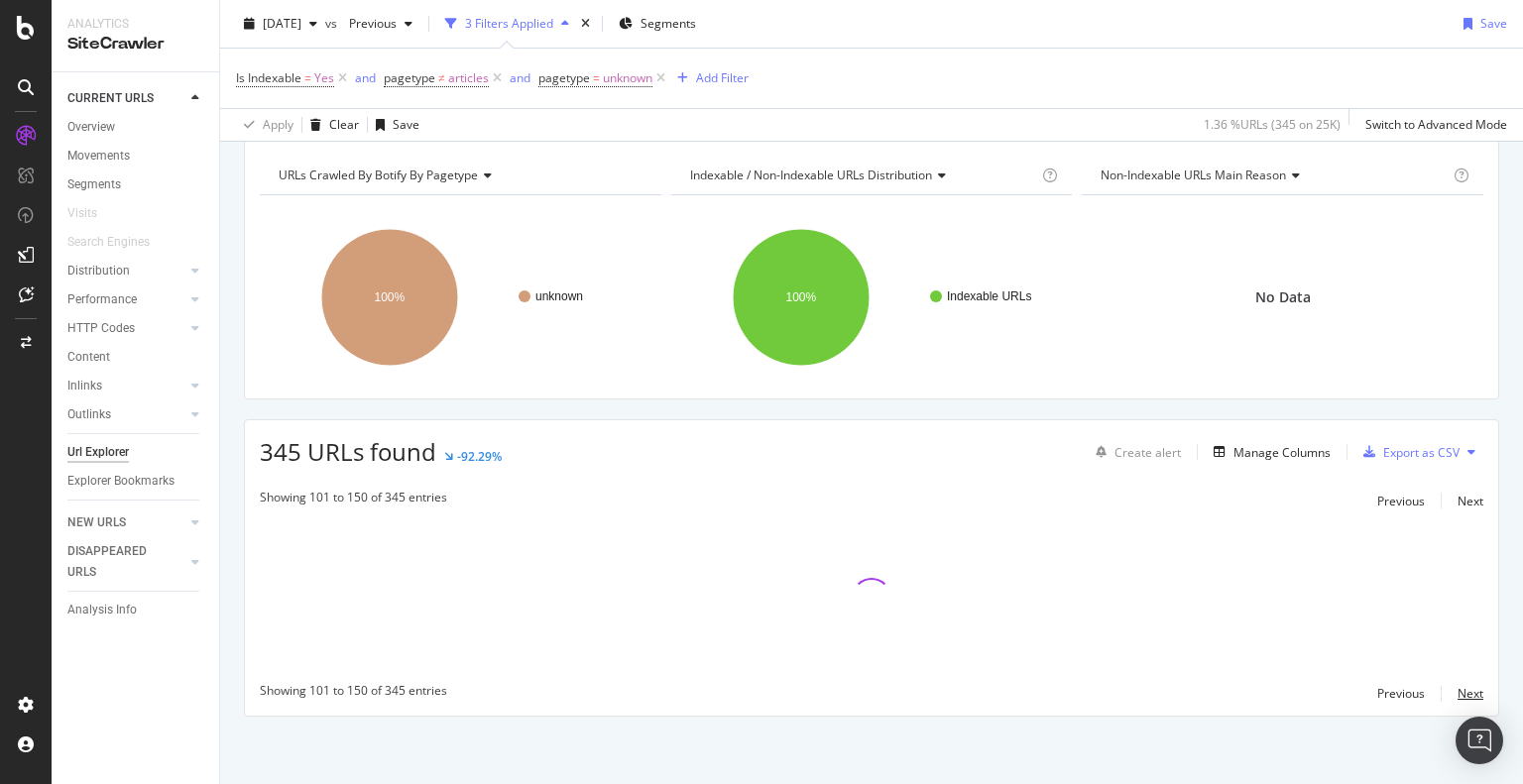 scroll, scrollTop: 4522, scrollLeft: 0, axis: vertical 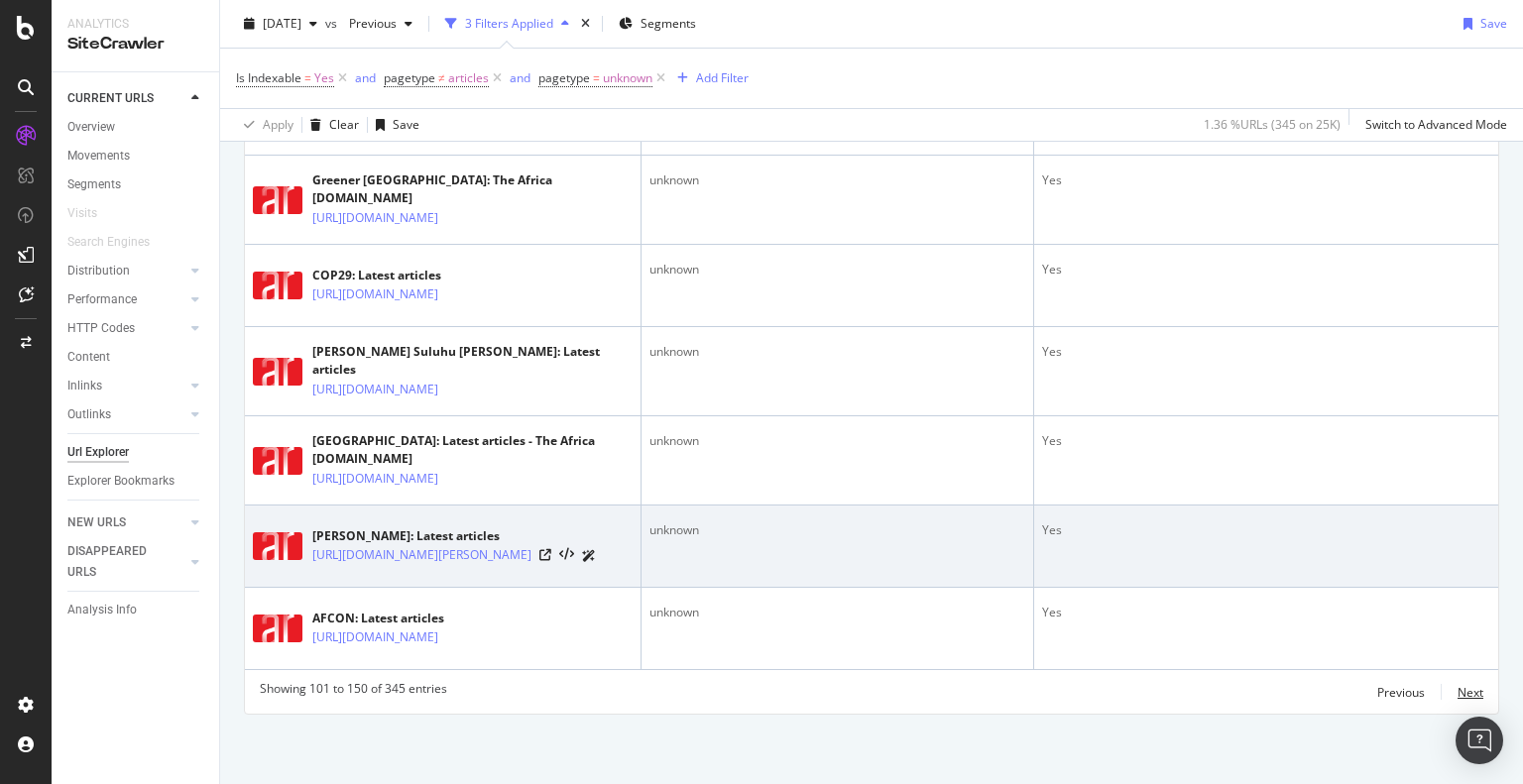 type 